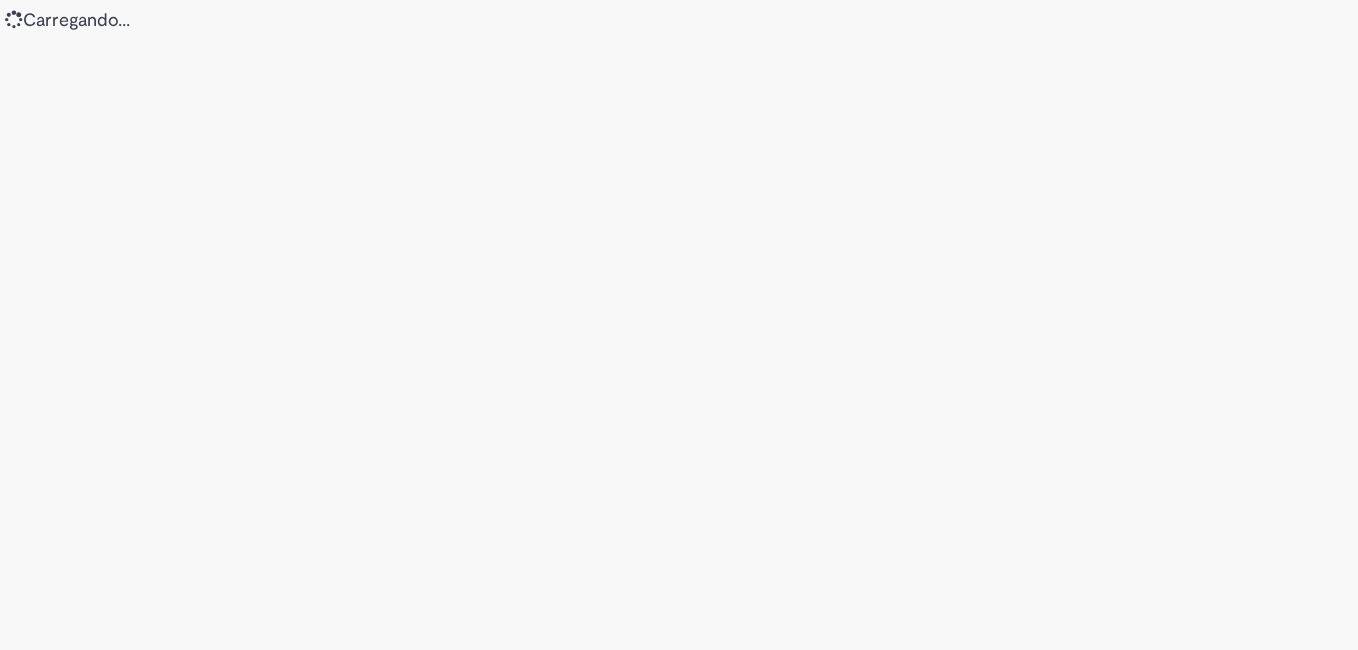 scroll, scrollTop: 0, scrollLeft: 0, axis: both 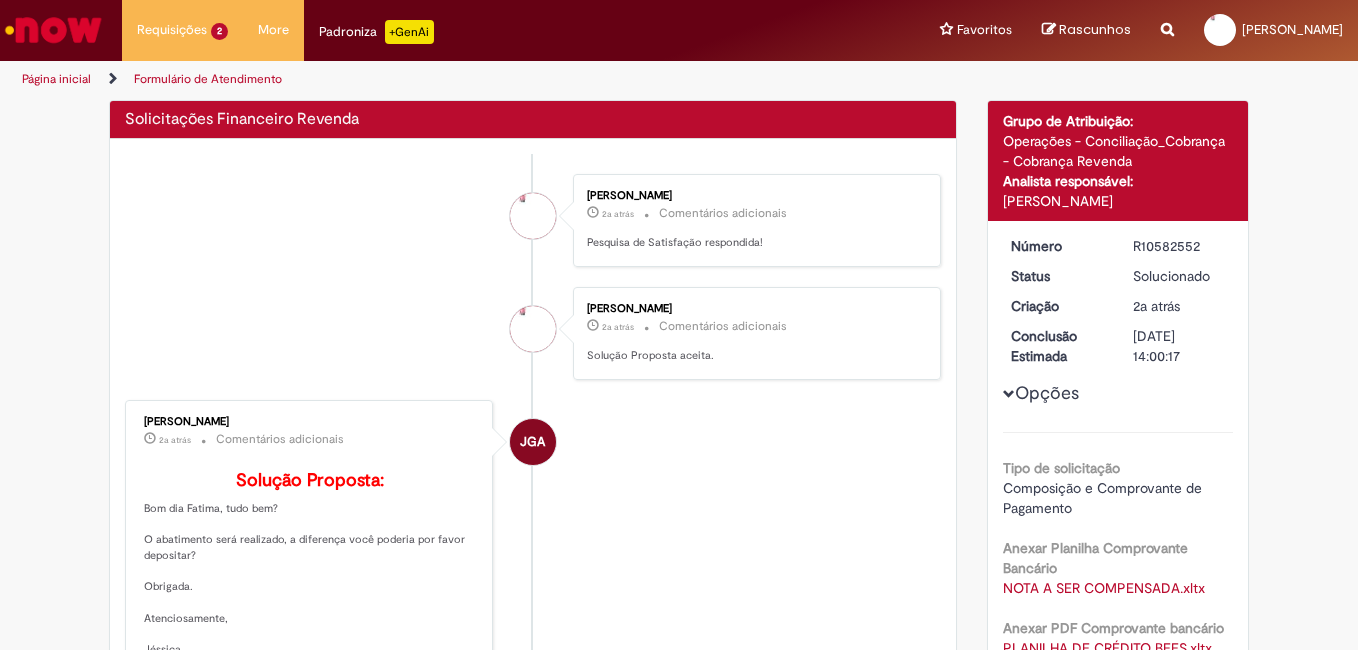 click on "Página inicial" at bounding box center (56, 79) 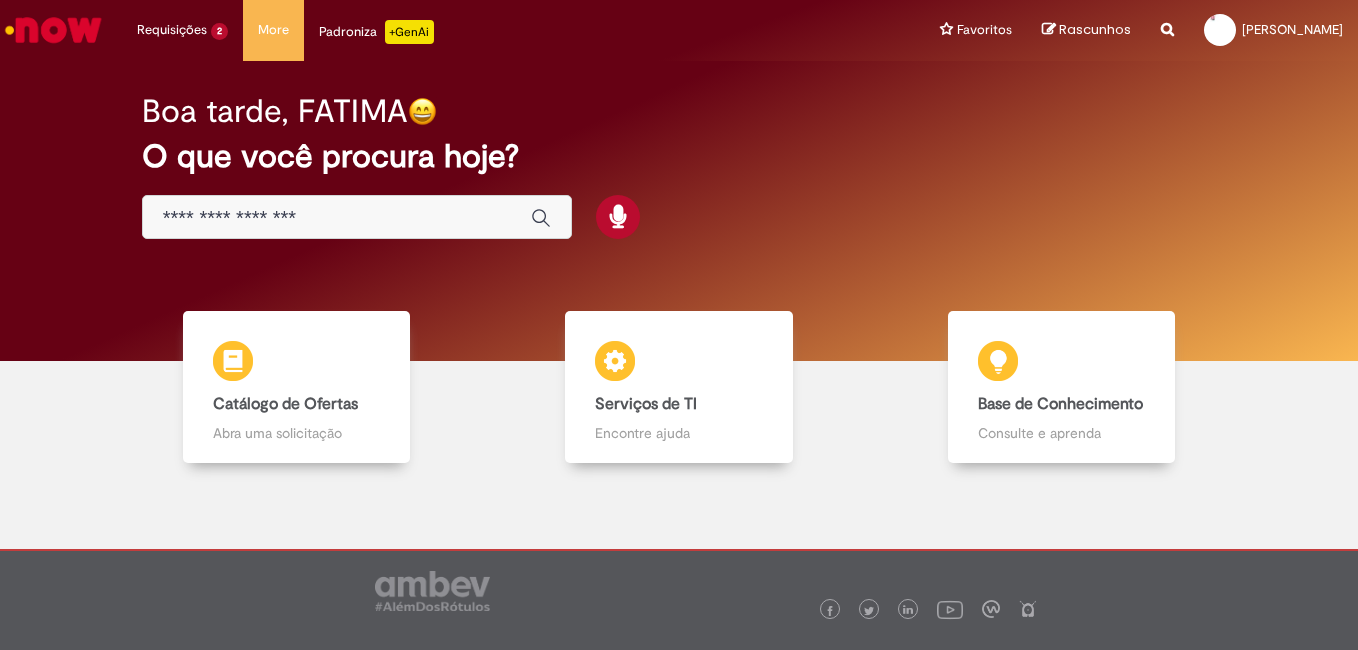 click at bounding box center [357, 217] 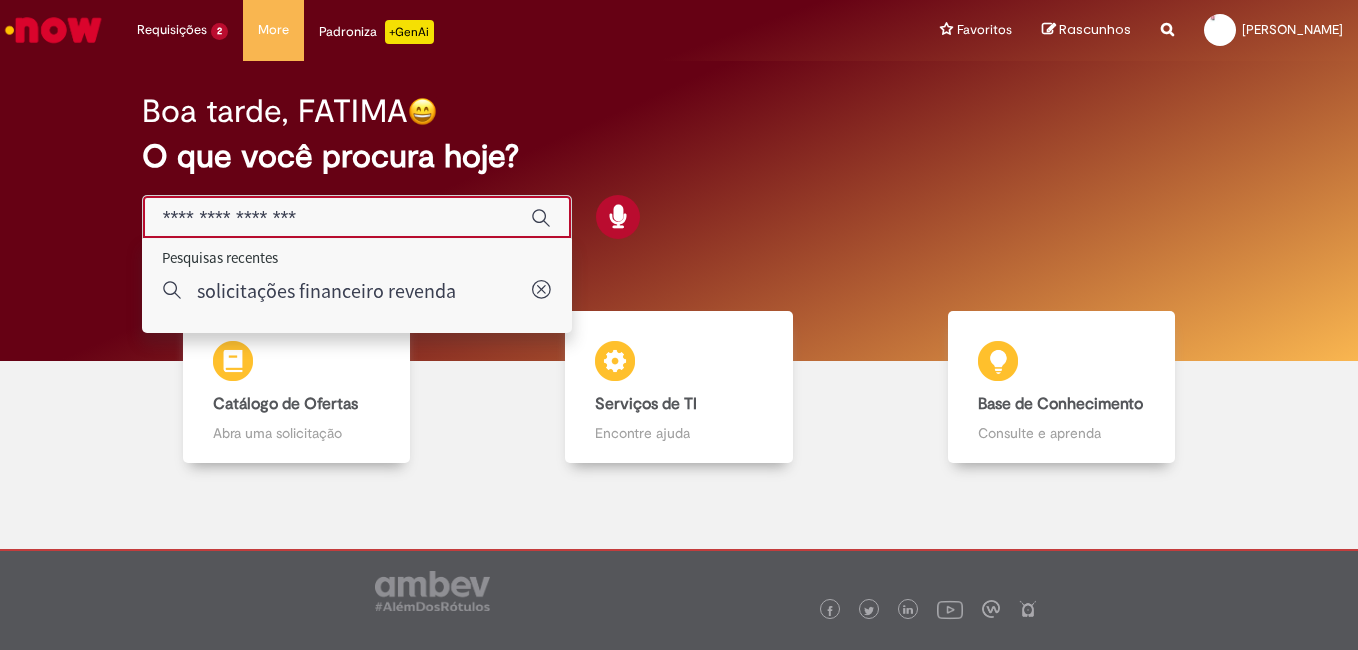 type on "**********" 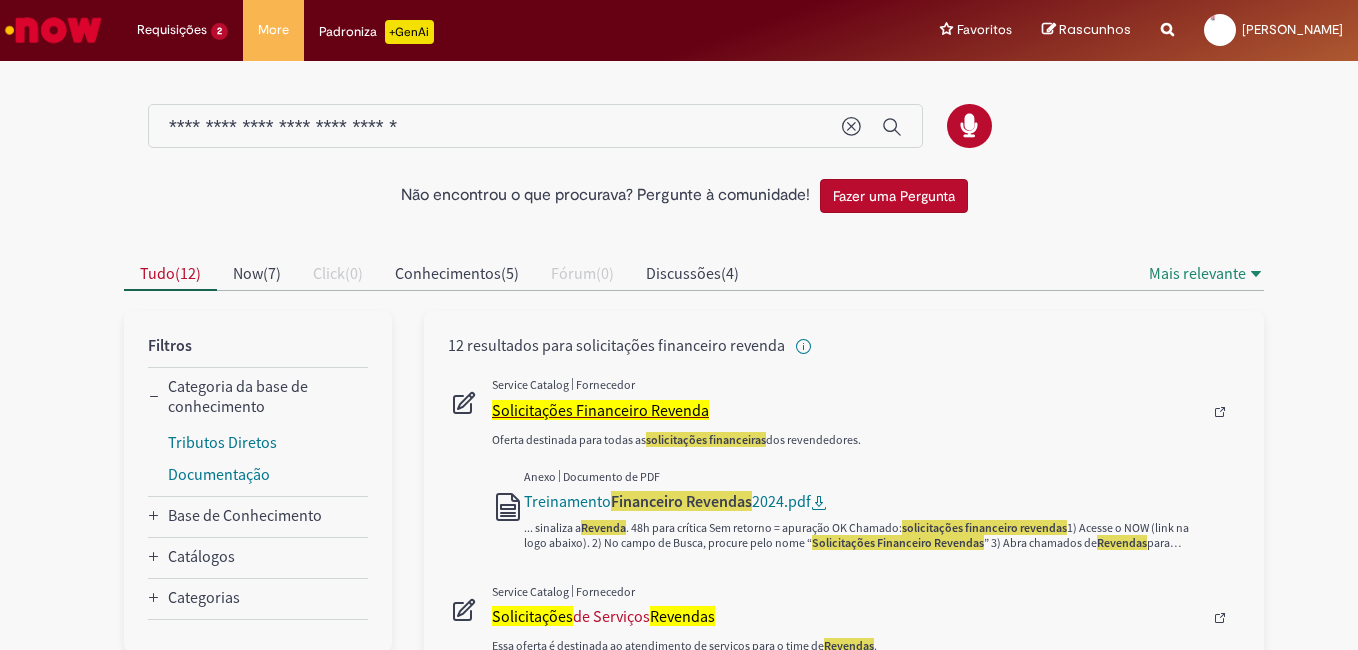 click on "Solicitações Financeiro Revenda" at bounding box center (600, 410) 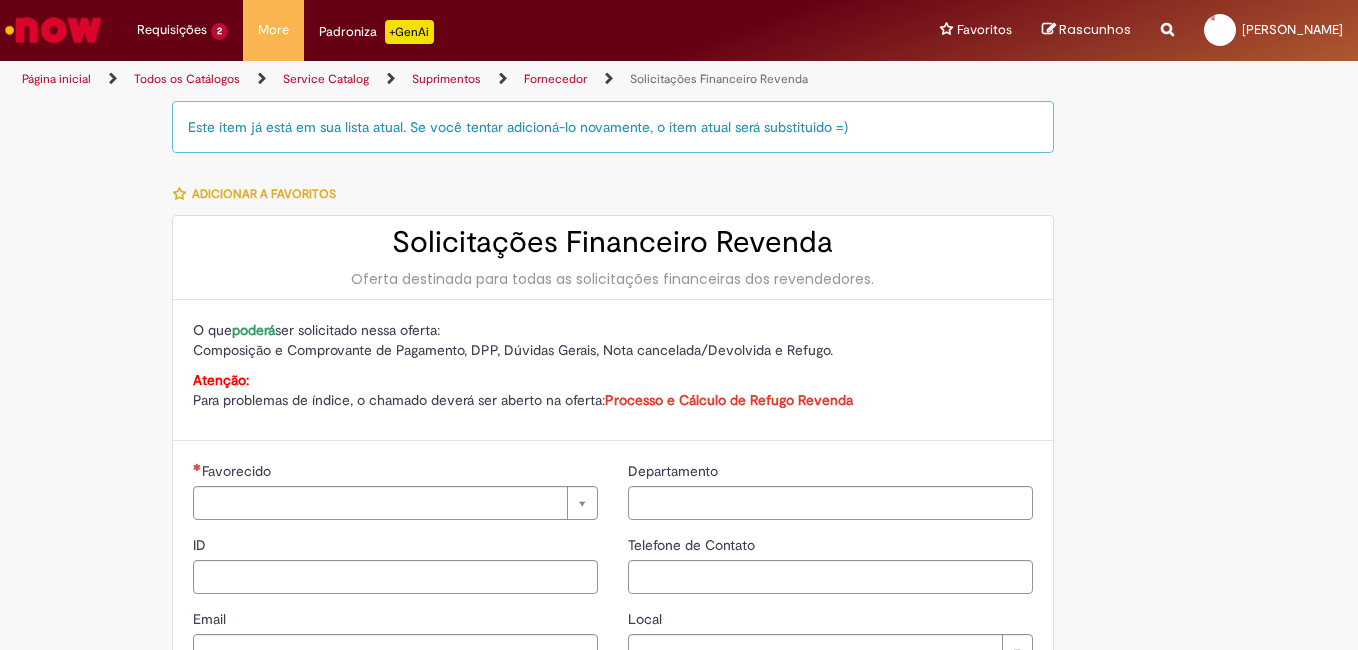 type on "**********" 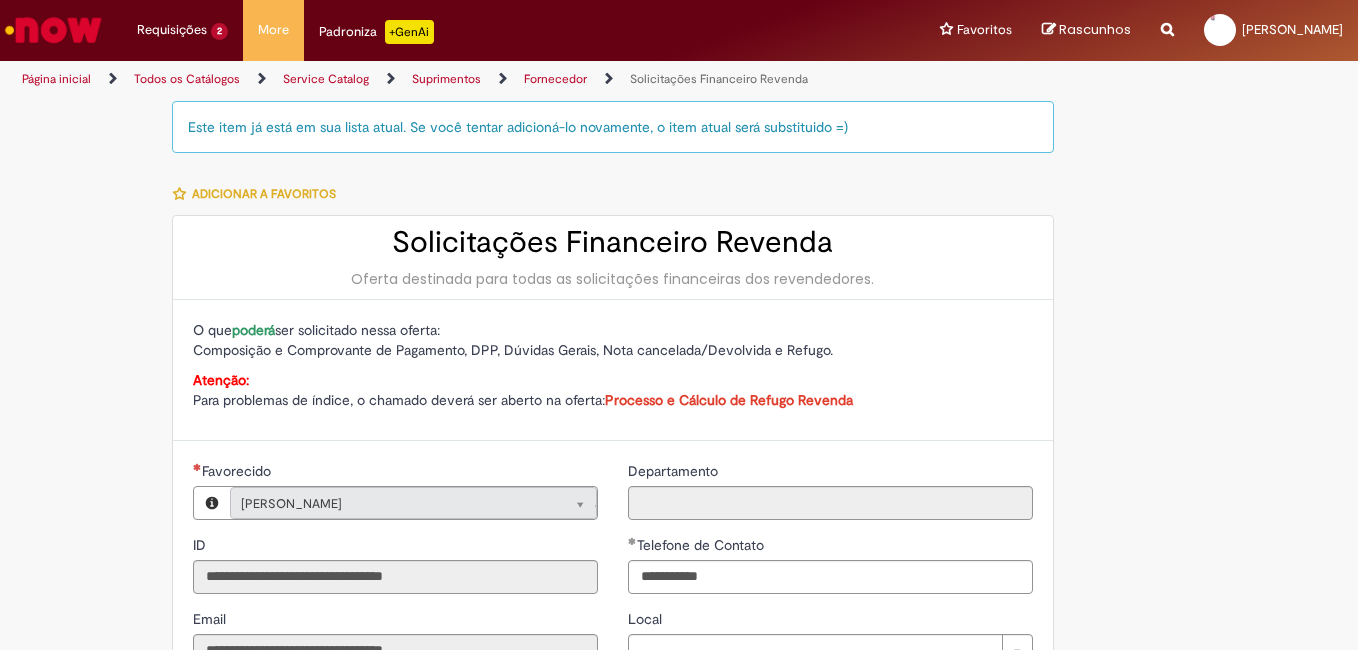 type on "**********" 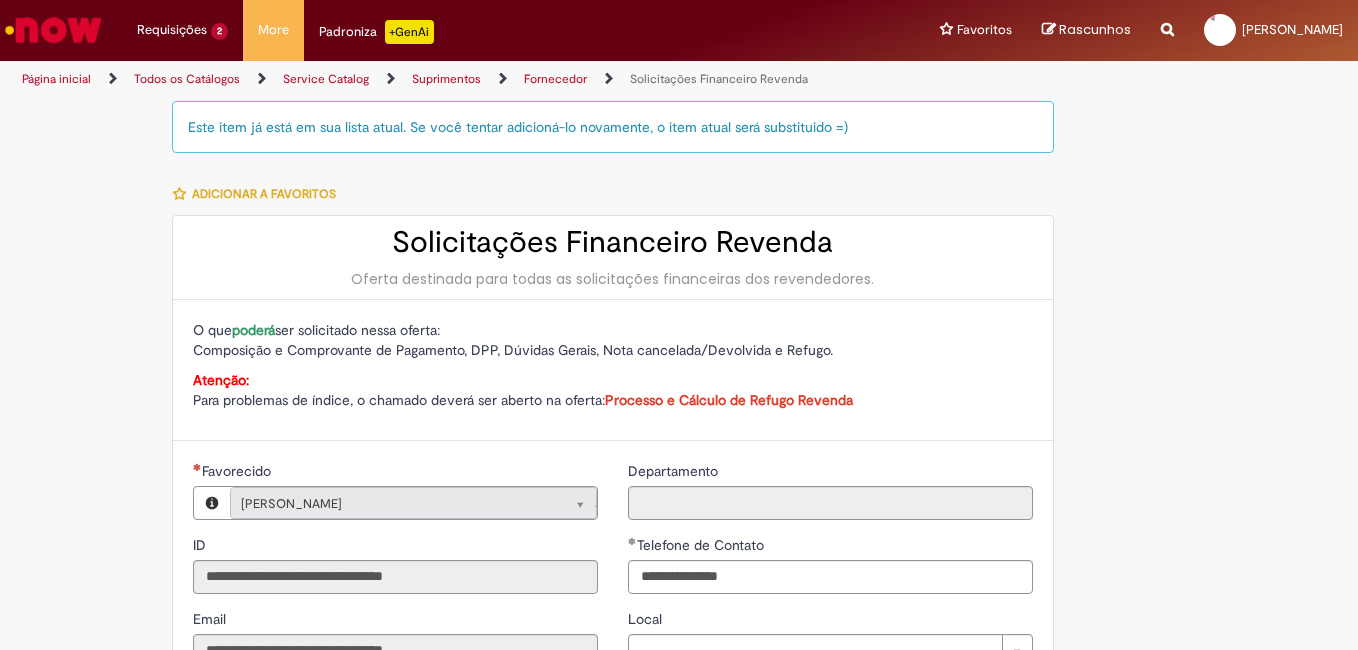 type on "**********" 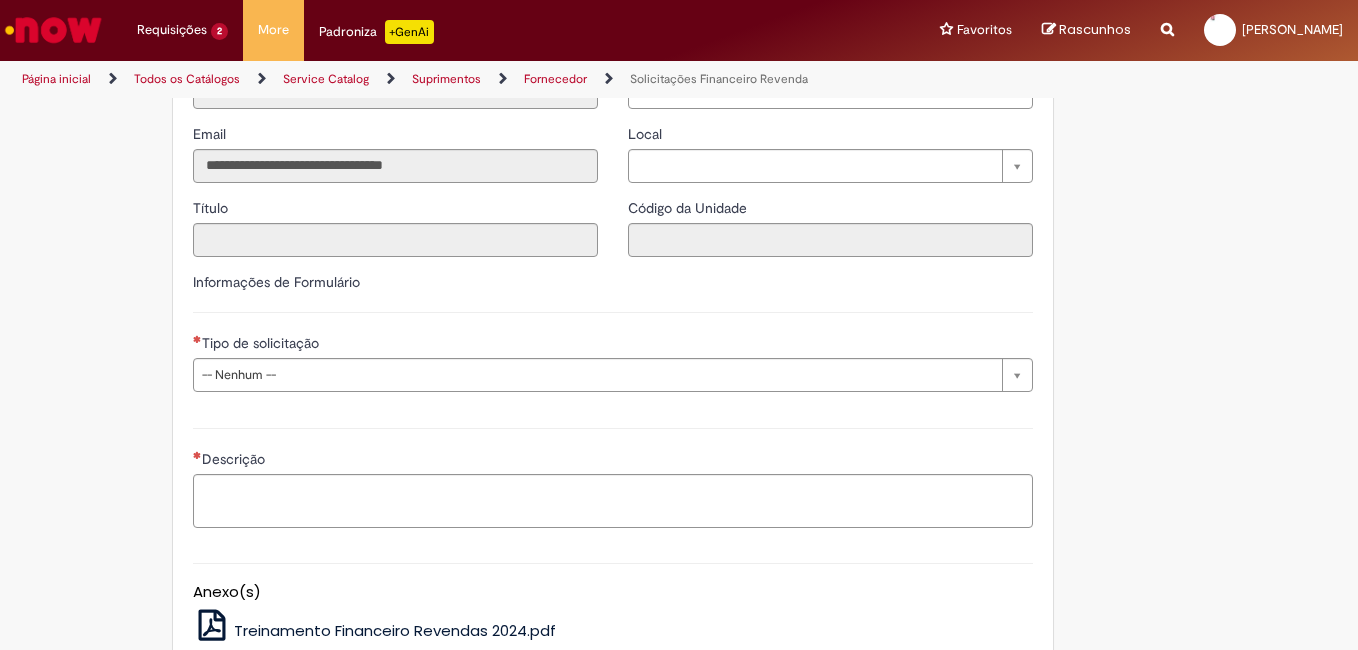 scroll, scrollTop: 500, scrollLeft: 0, axis: vertical 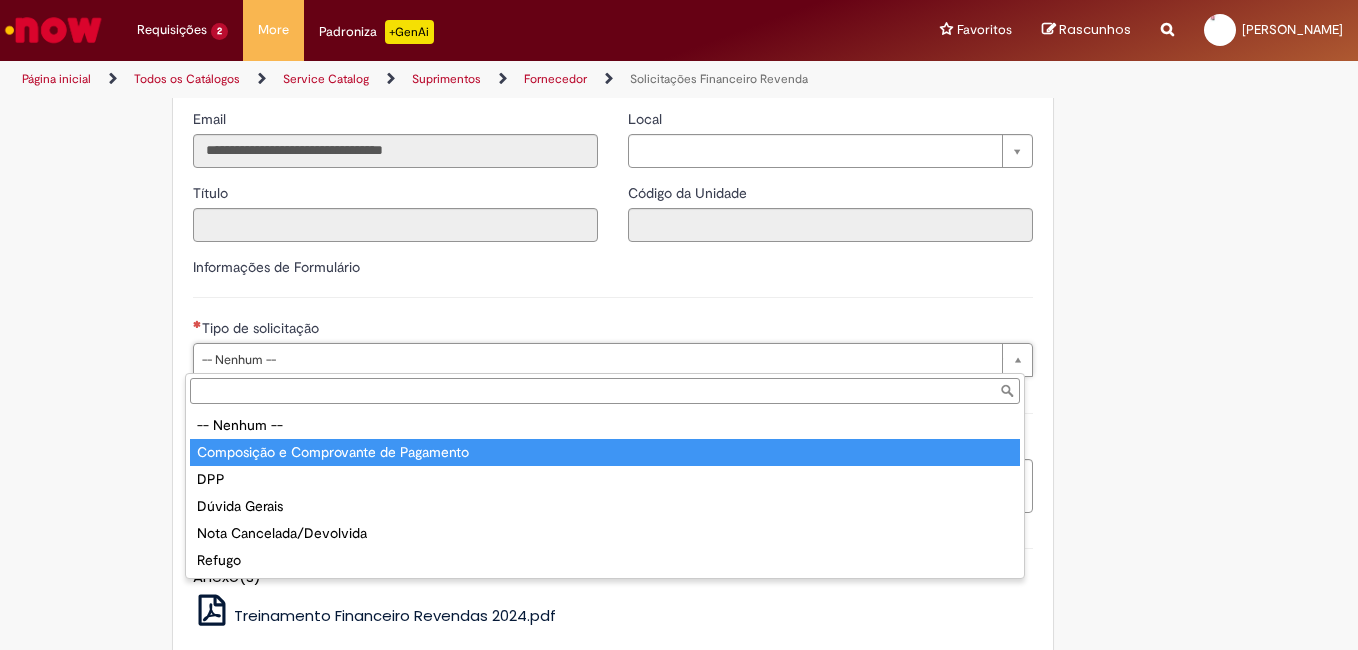 type on "**********" 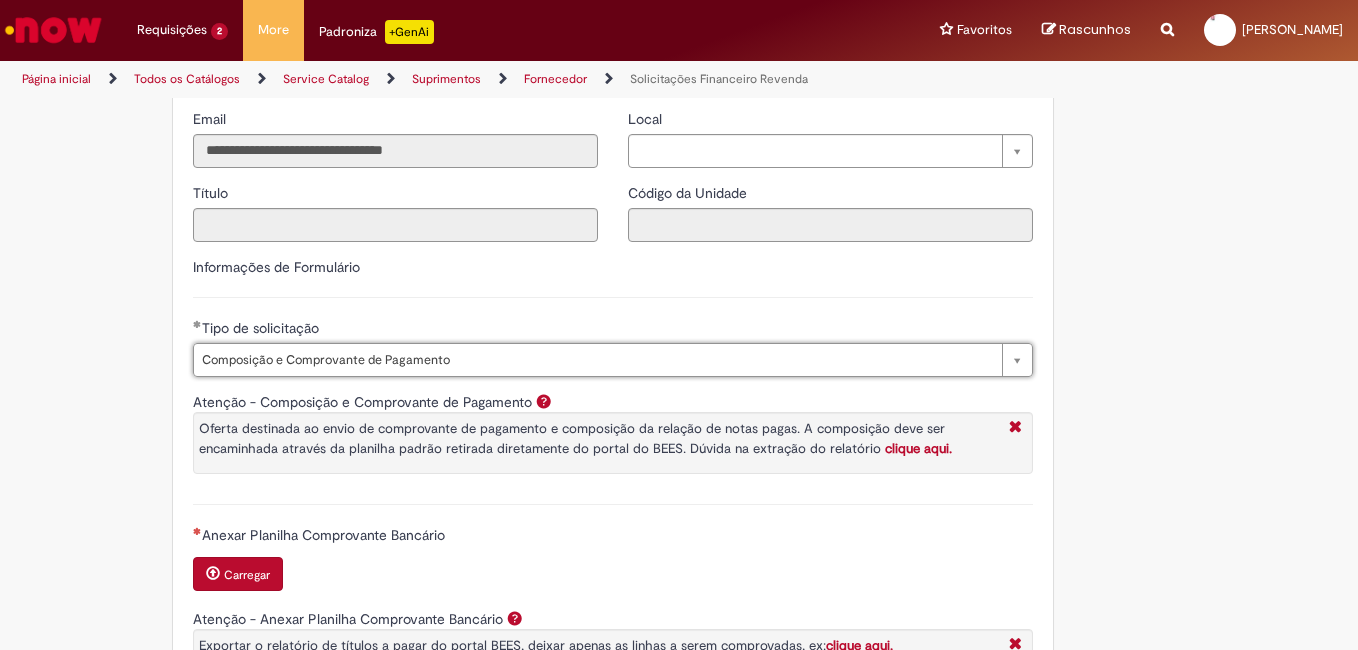 scroll, scrollTop: 700, scrollLeft: 0, axis: vertical 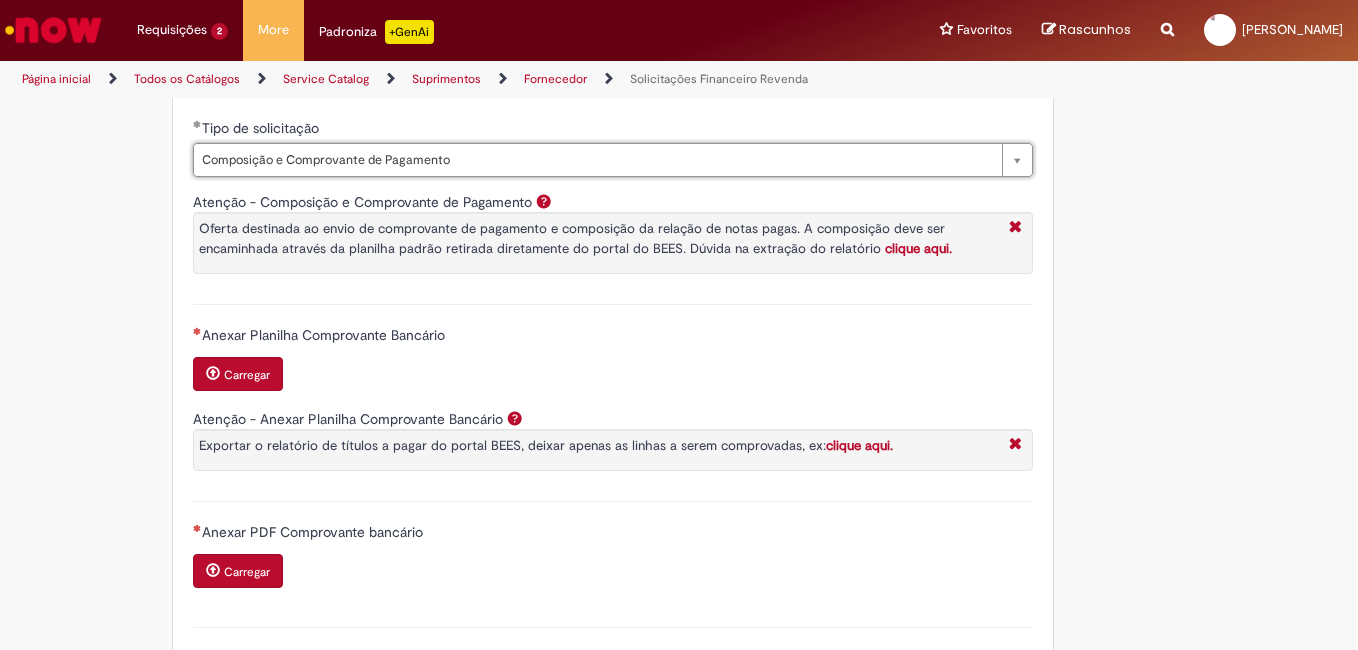 click on "Carregar" at bounding box center [247, 375] 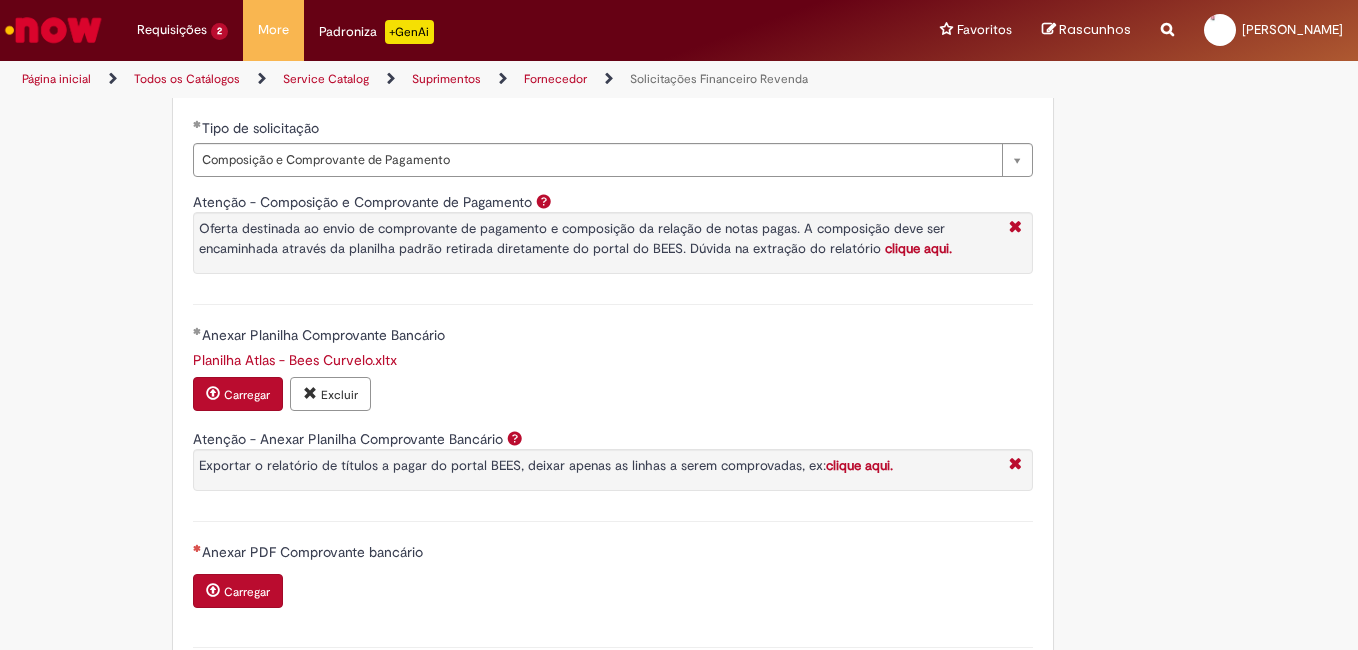 click on "Carregar" at bounding box center (247, 592) 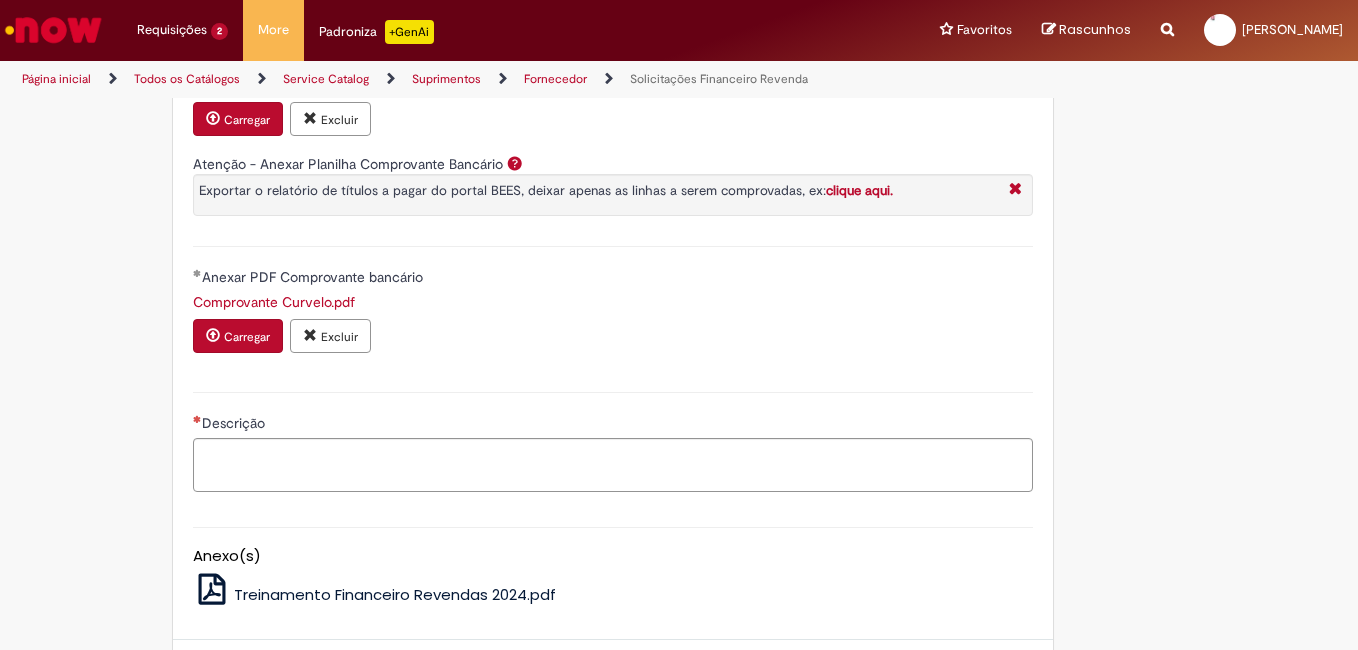 scroll, scrollTop: 1151, scrollLeft: 0, axis: vertical 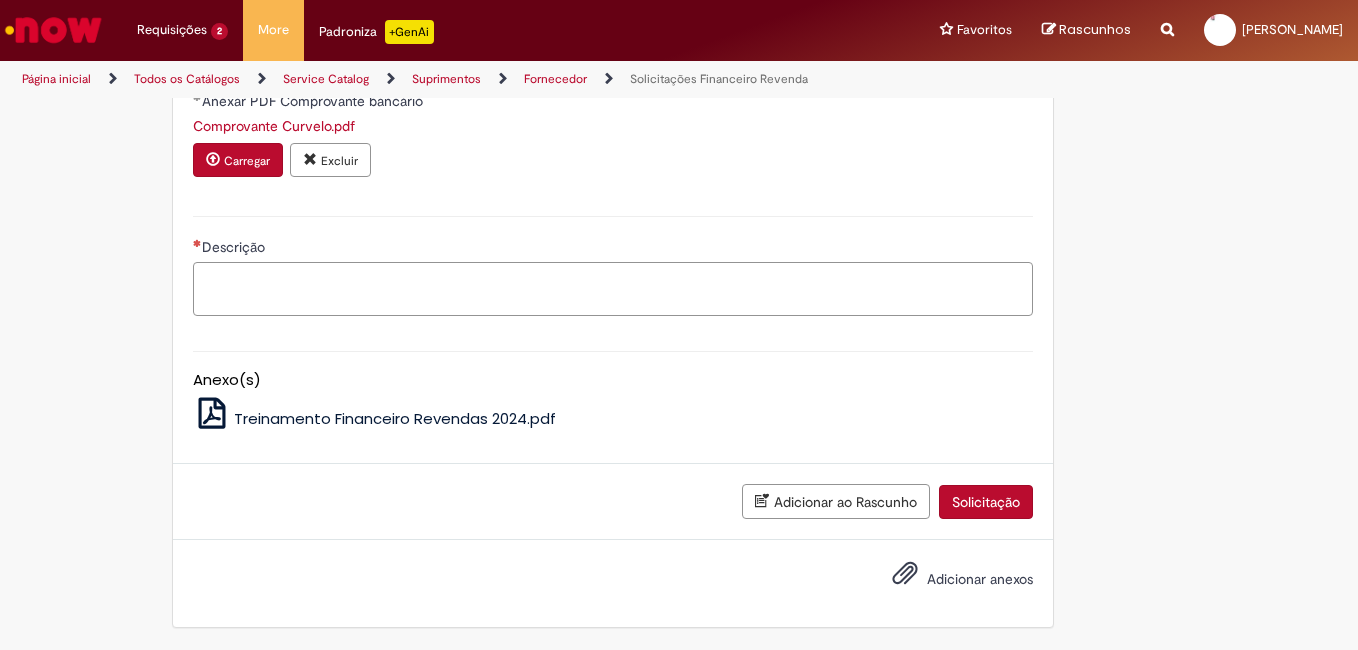 click on "Descrição" at bounding box center (613, 289) 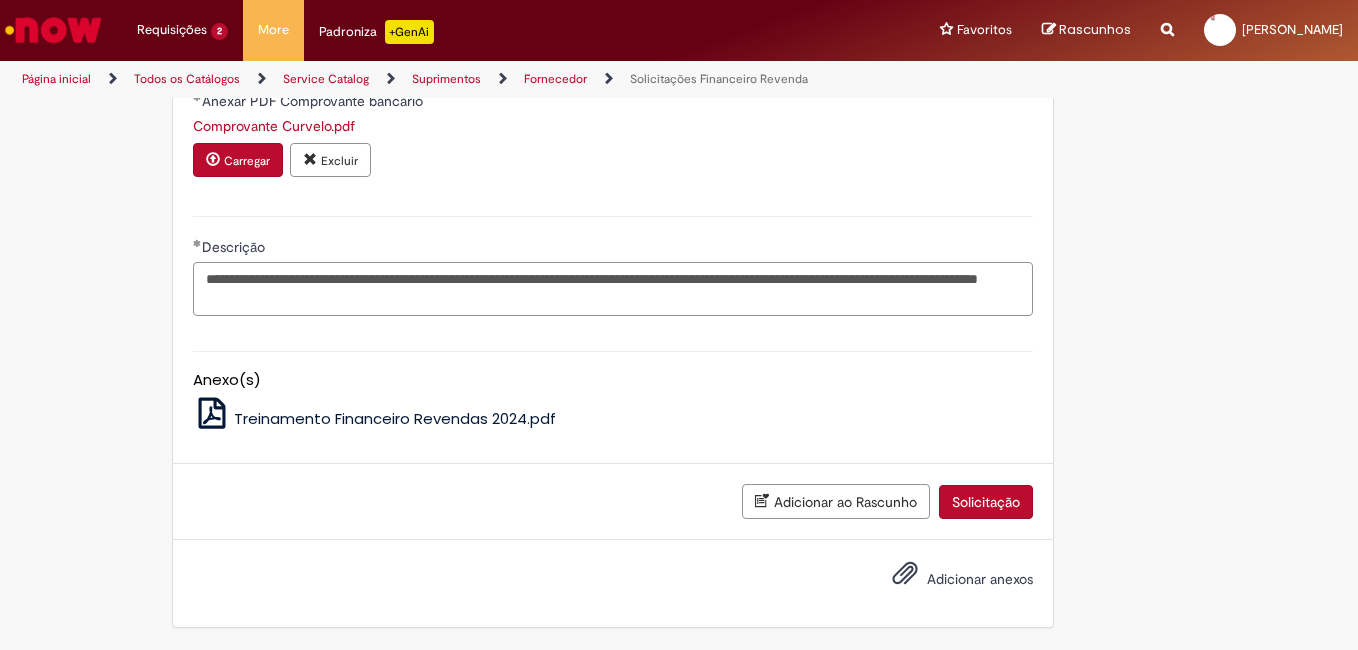 click on "**********" at bounding box center [613, 289] 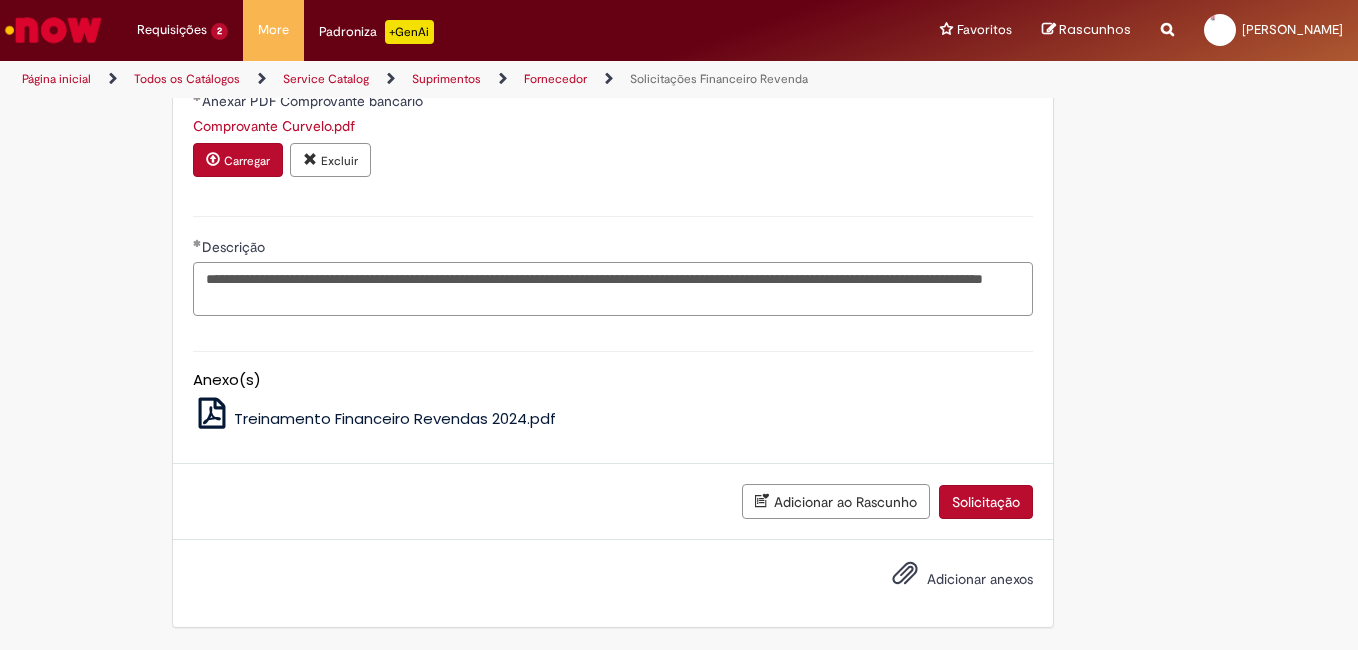 click on "**********" at bounding box center (613, 289) 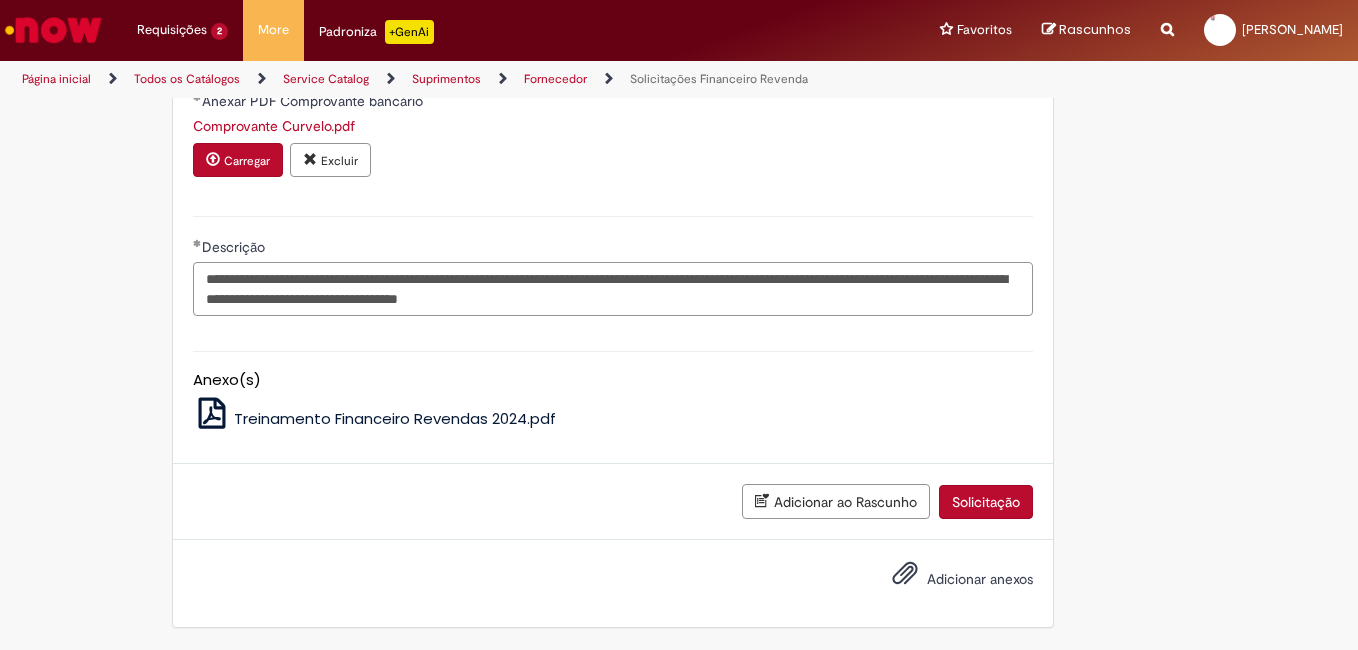 type on "**********" 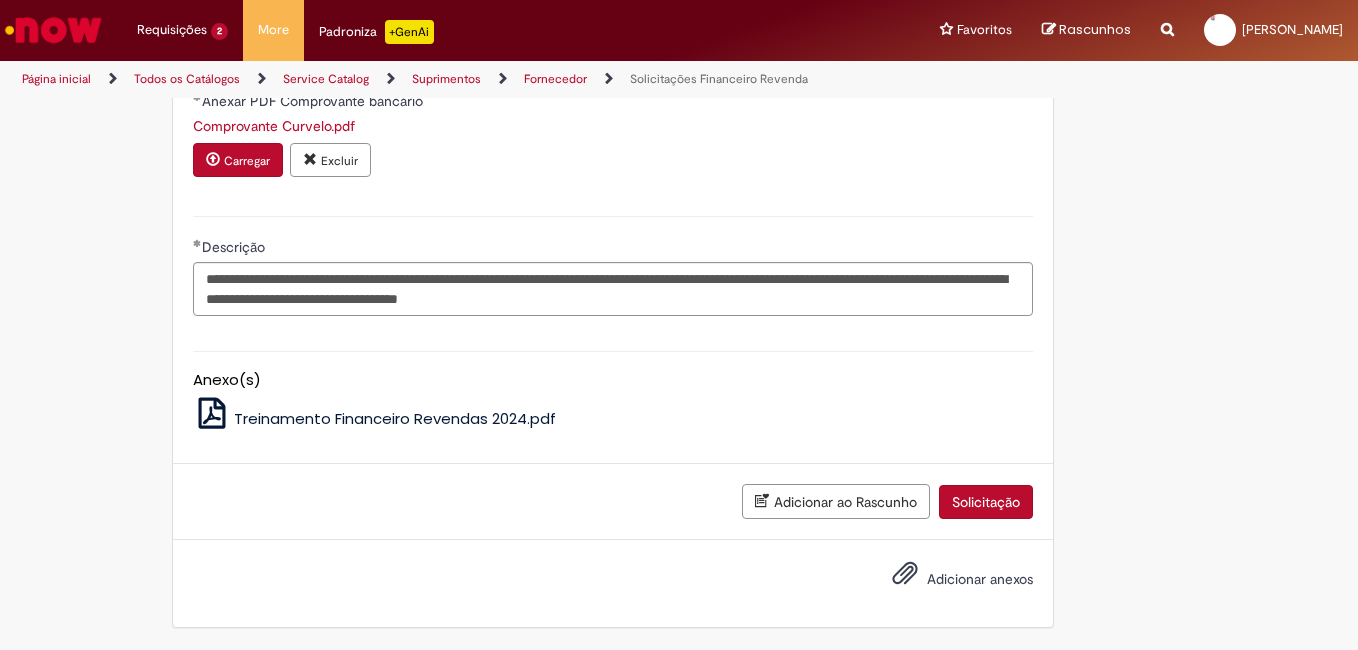 click on "Adicionar anexos" at bounding box center [980, 579] 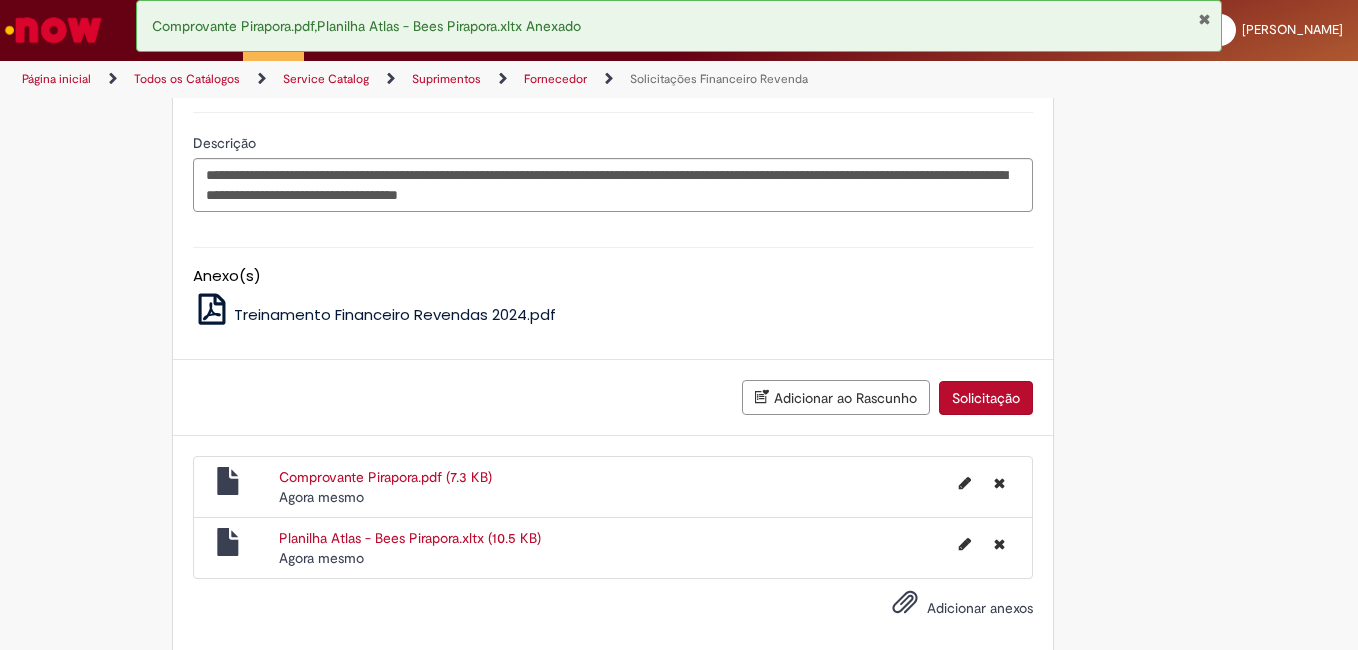scroll, scrollTop: 1284, scrollLeft: 0, axis: vertical 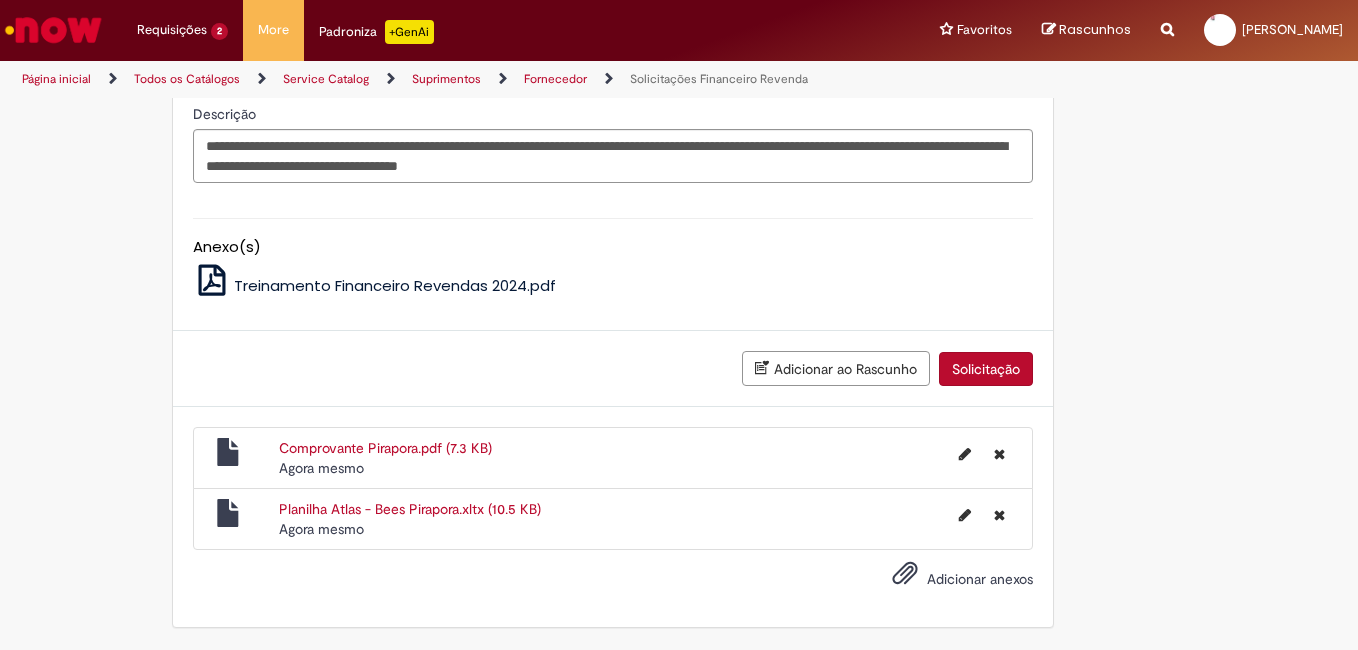 click on "Solicitação" at bounding box center [986, 369] 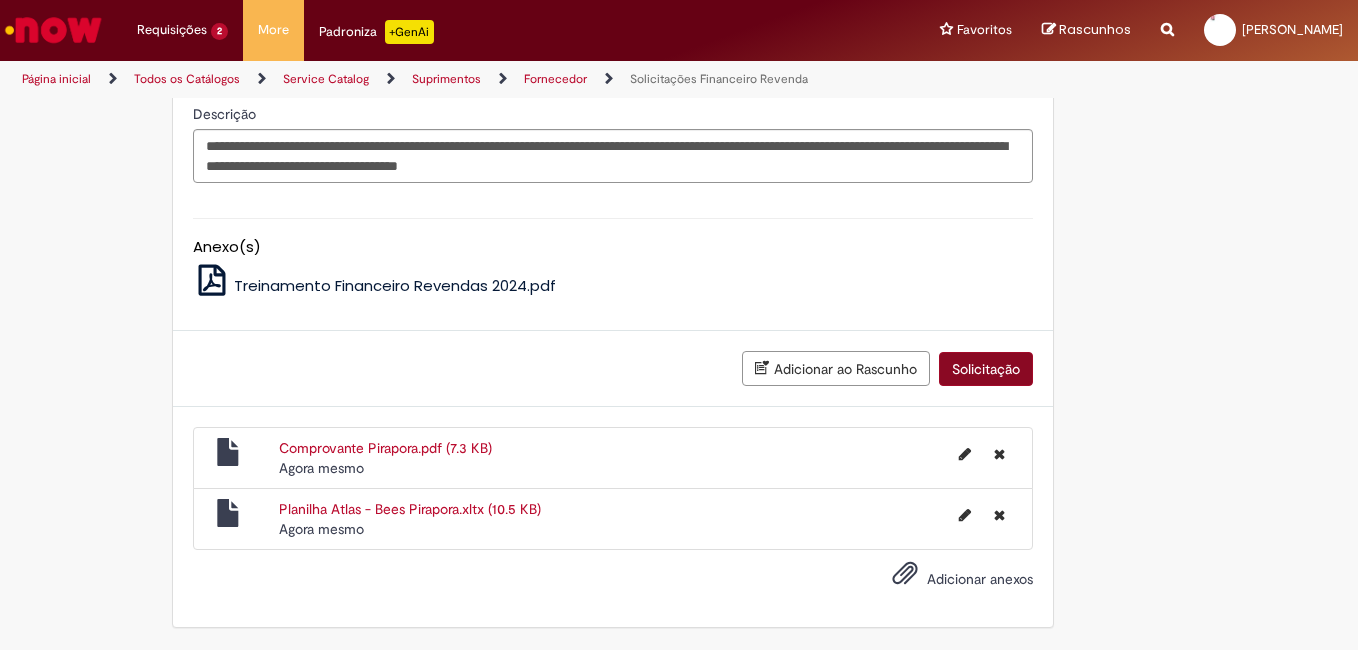 scroll, scrollTop: 1238, scrollLeft: 0, axis: vertical 